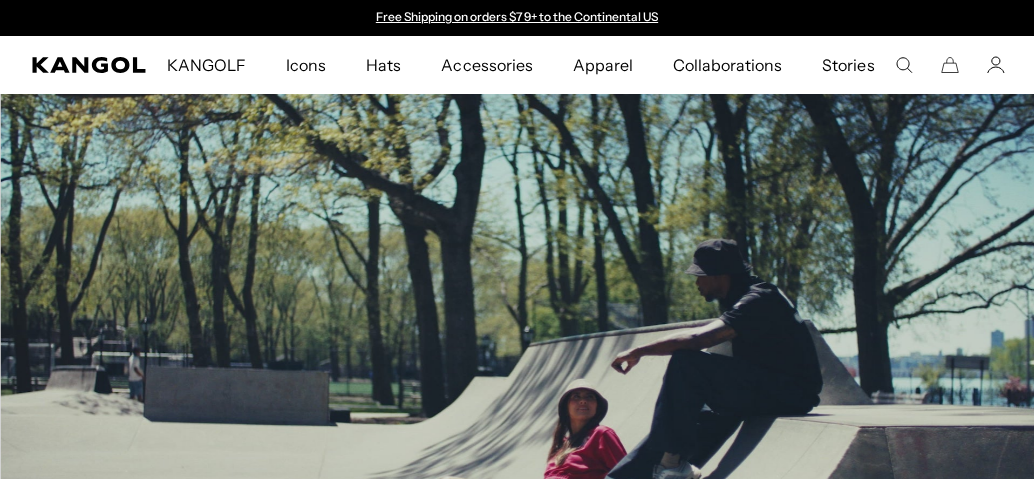 scroll, scrollTop: 1307, scrollLeft: 0, axis: vertical 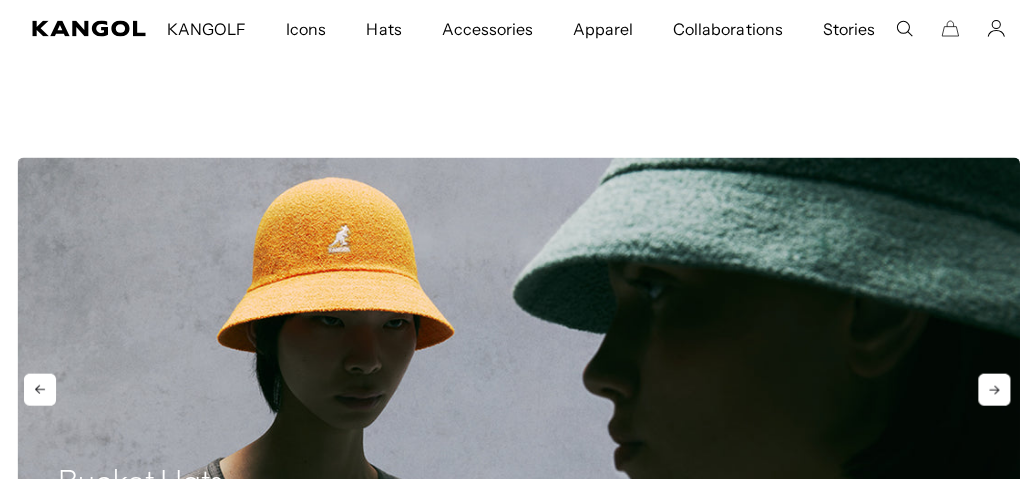 click 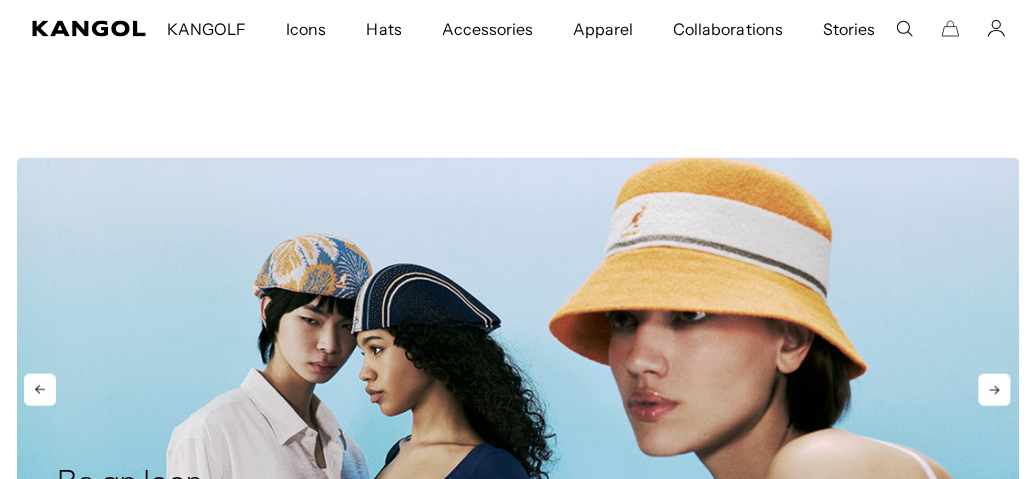 click 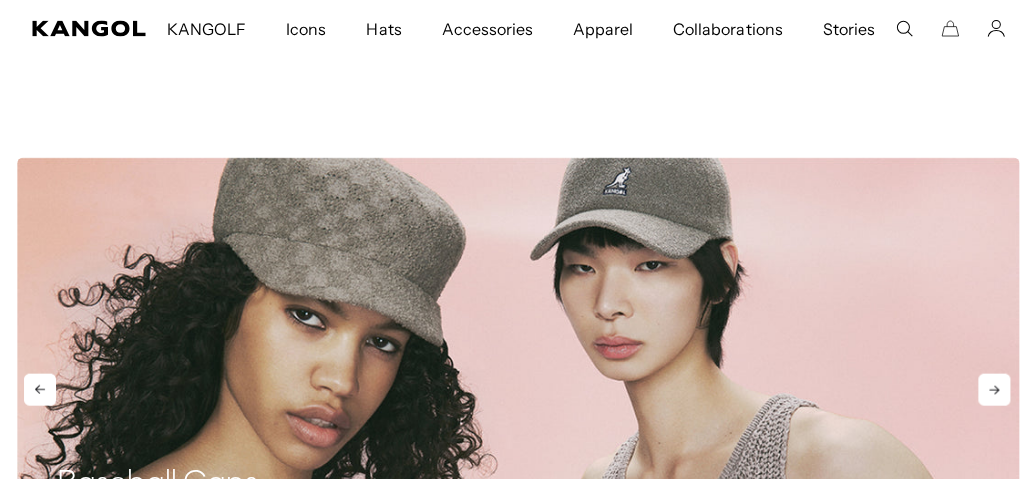 scroll, scrollTop: 0, scrollLeft: 0, axis: both 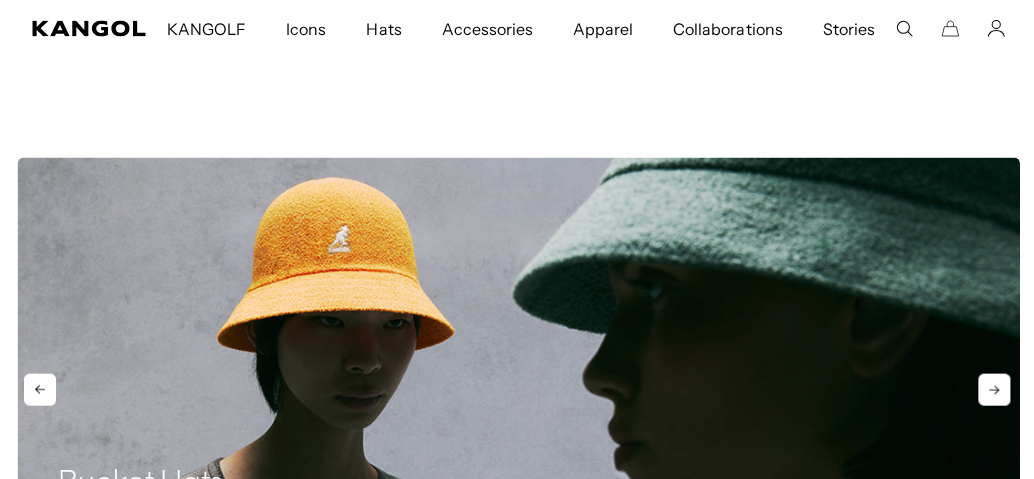 click 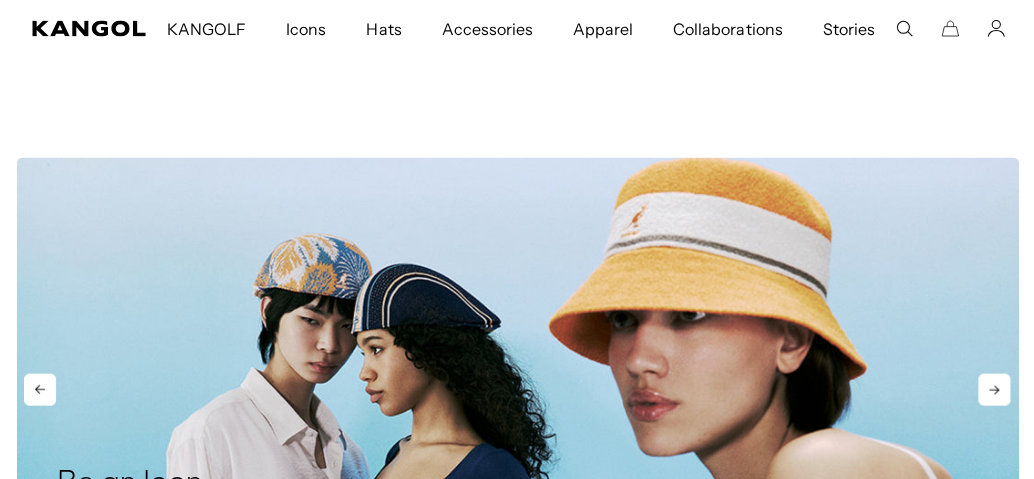 scroll, scrollTop: 0, scrollLeft: 412, axis: horizontal 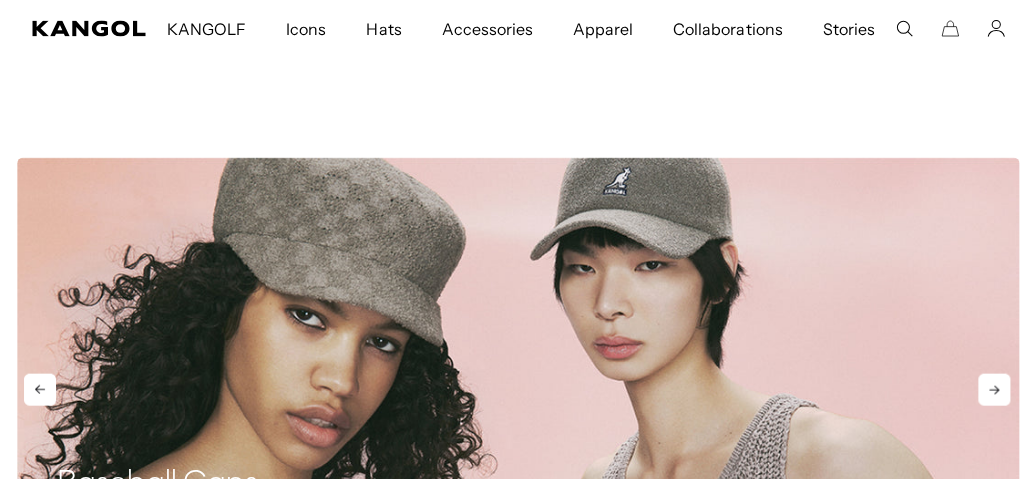 click 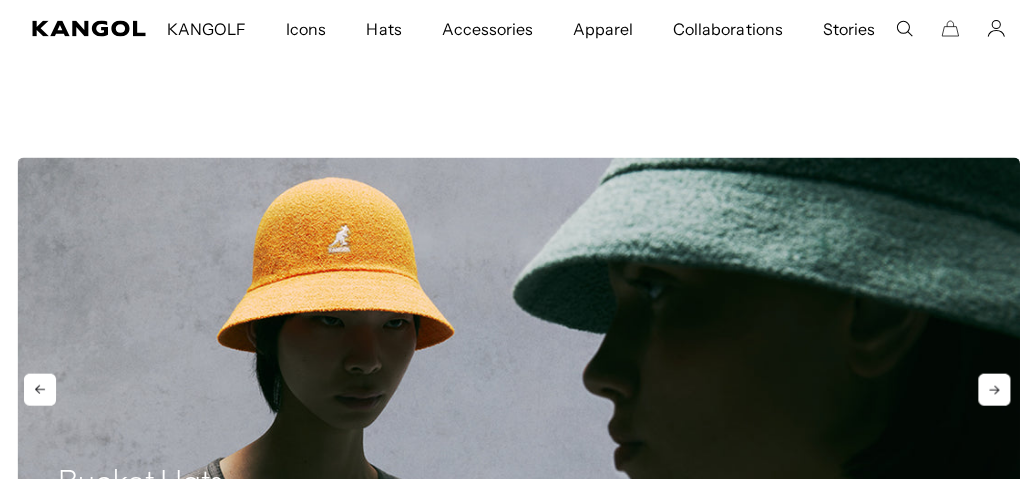 scroll, scrollTop: 0, scrollLeft: 412, axis: horizontal 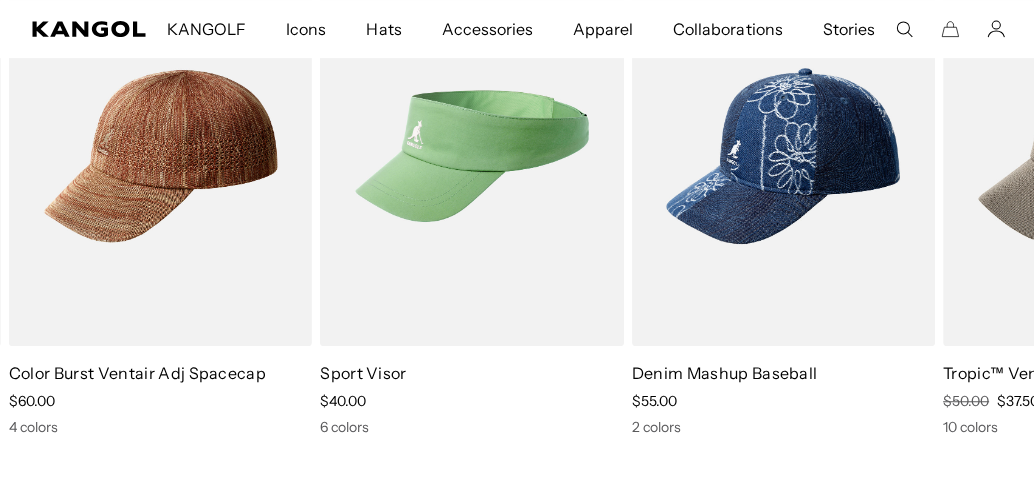 drag, startPoint x: 1023, startPoint y: 485, endPoint x: 591, endPoint y: 448, distance: 433.5816 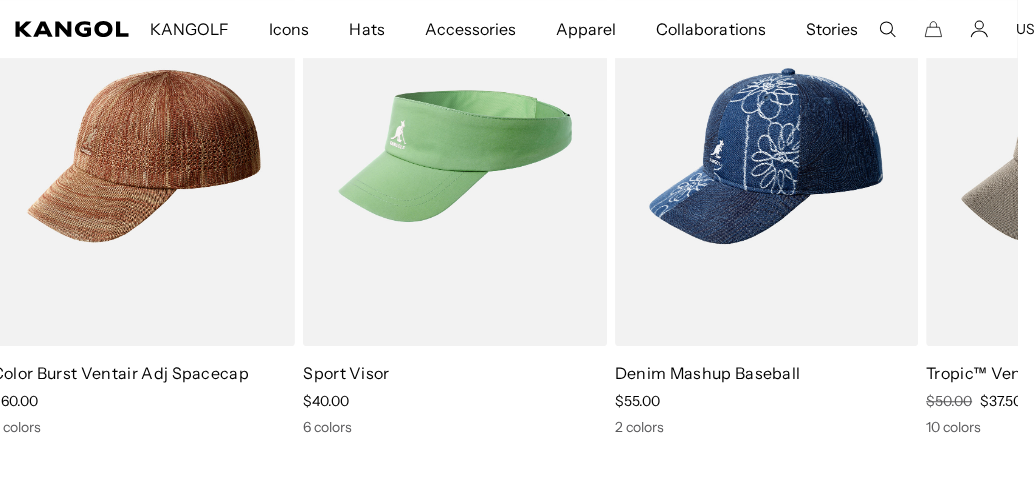 scroll, scrollTop: 0, scrollLeft: 412, axis: horizontal 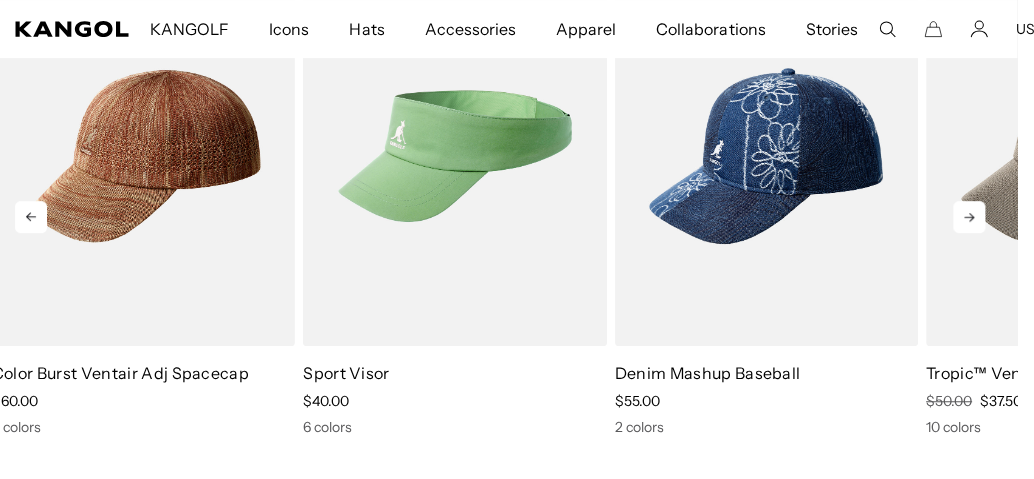 click 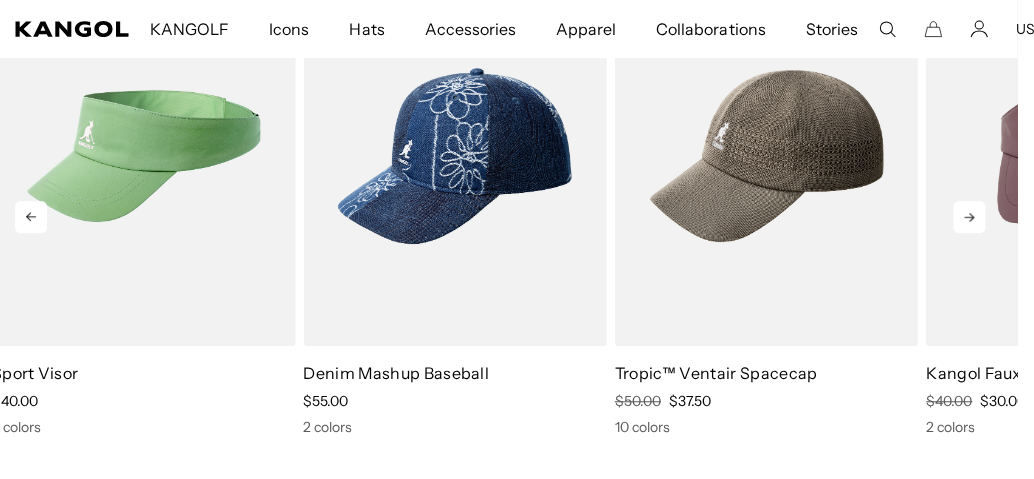 scroll, scrollTop: 0, scrollLeft: 0, axis: both 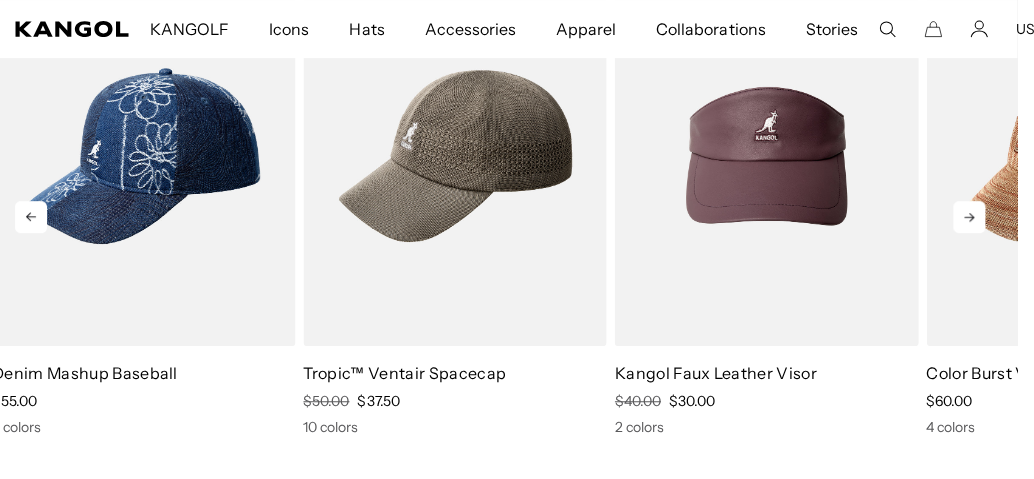 click 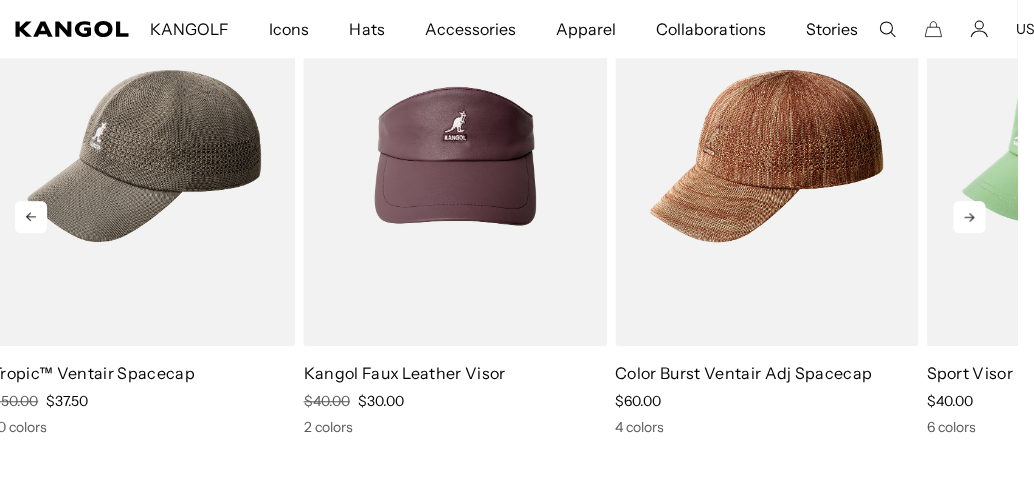 click 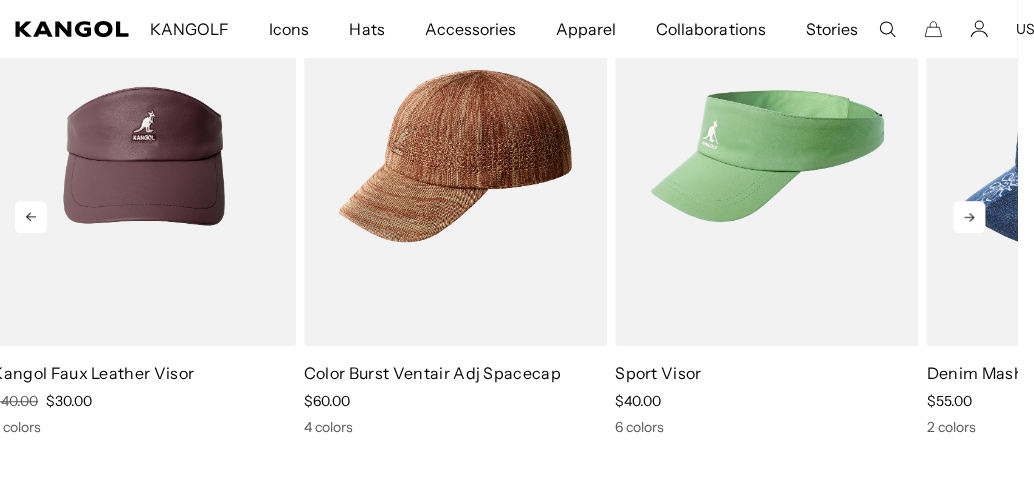 scroll, scrollTop: 0, scrollLeft: 0, axis: both 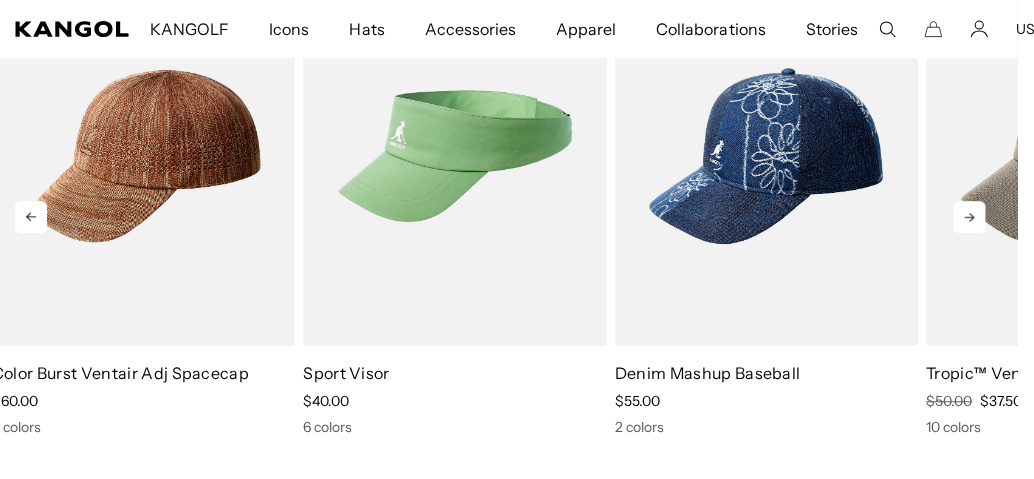 click 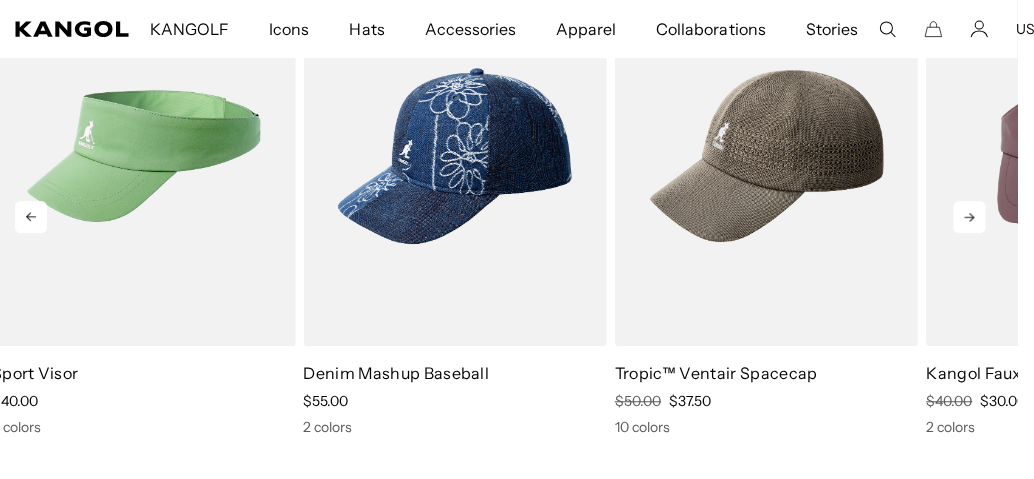 click 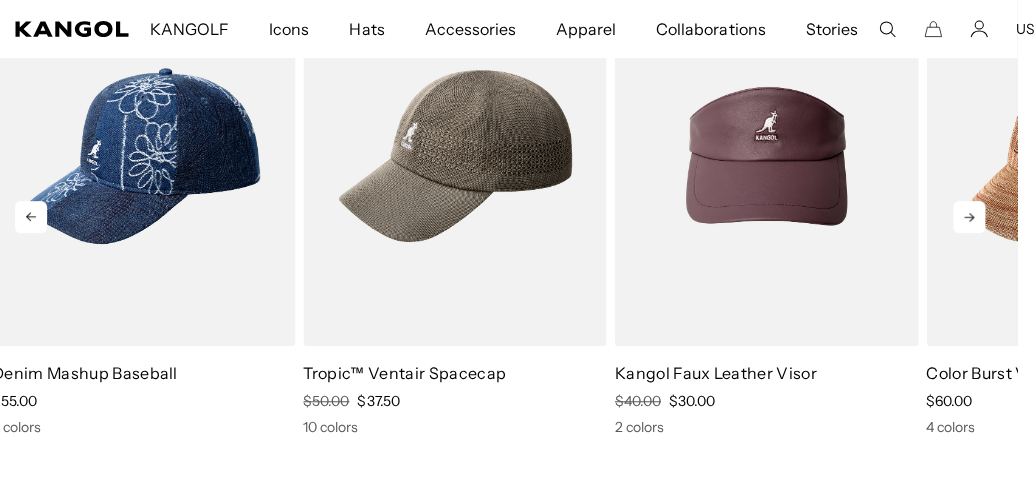 scroll, scrollTop: 0, scrollLeft: 412, axis: horizontal 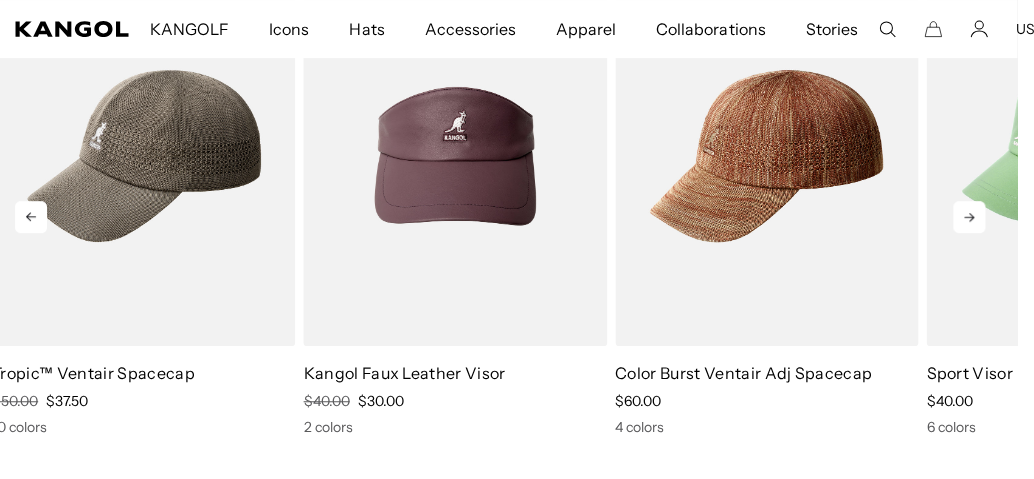 click 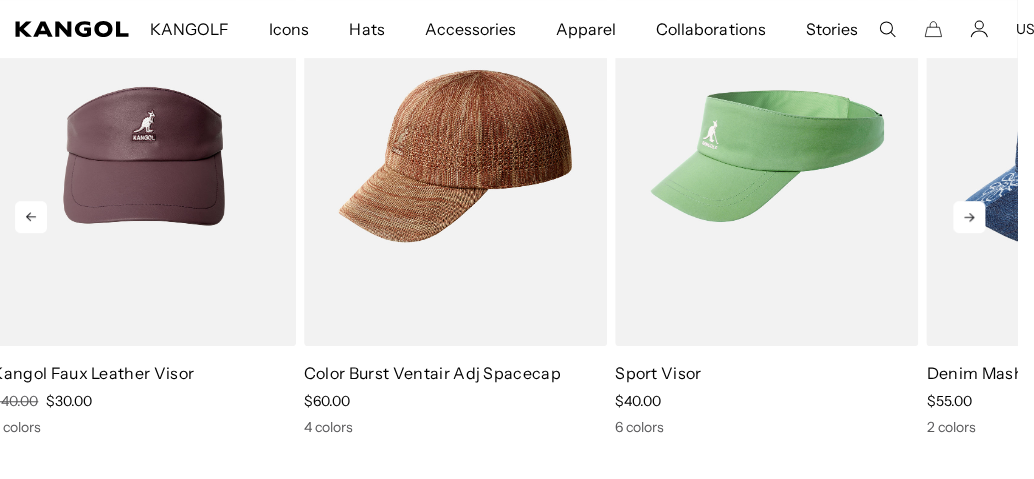click 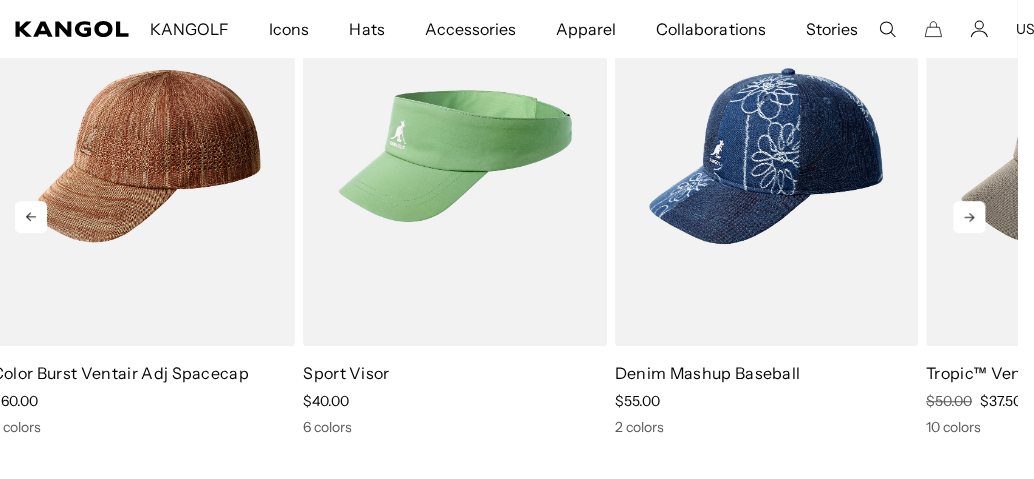 scroll, scrollTop: 0, scrollLeft: 412, axis: horizontal 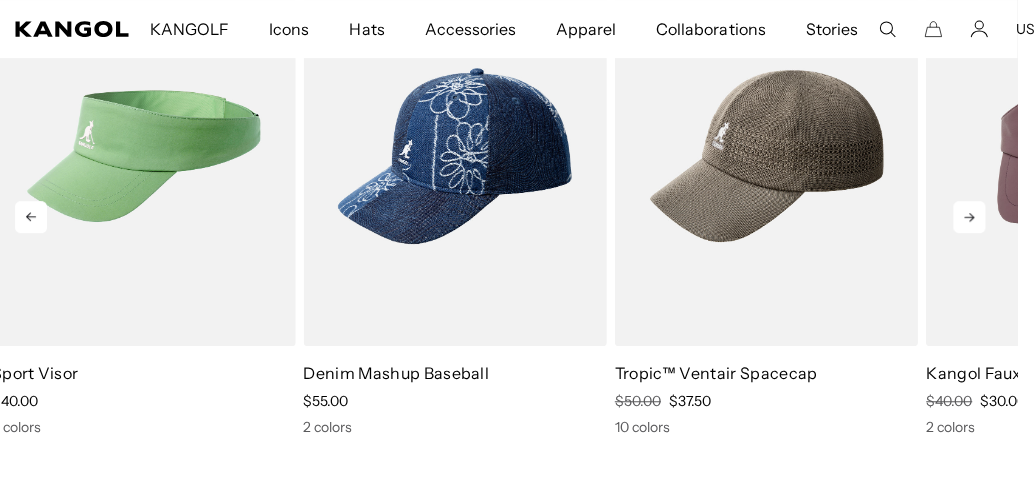 click 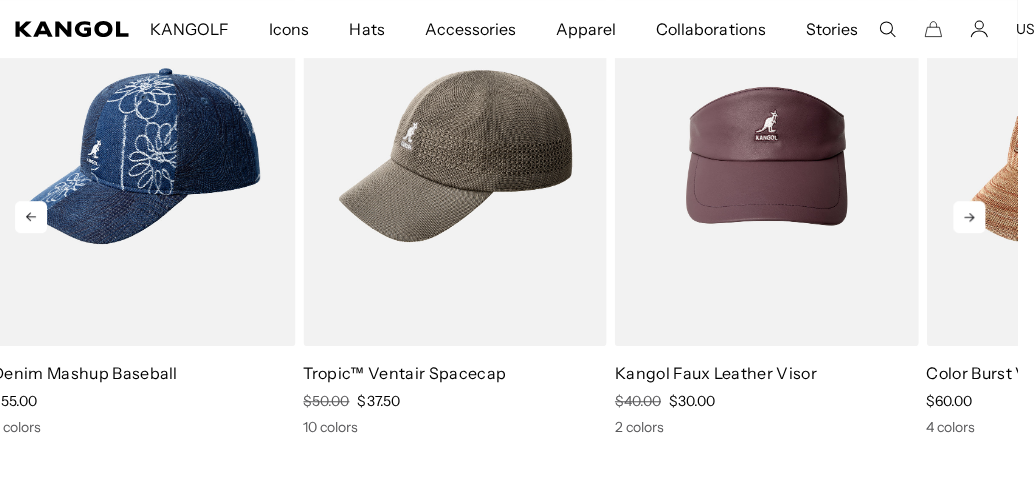 click 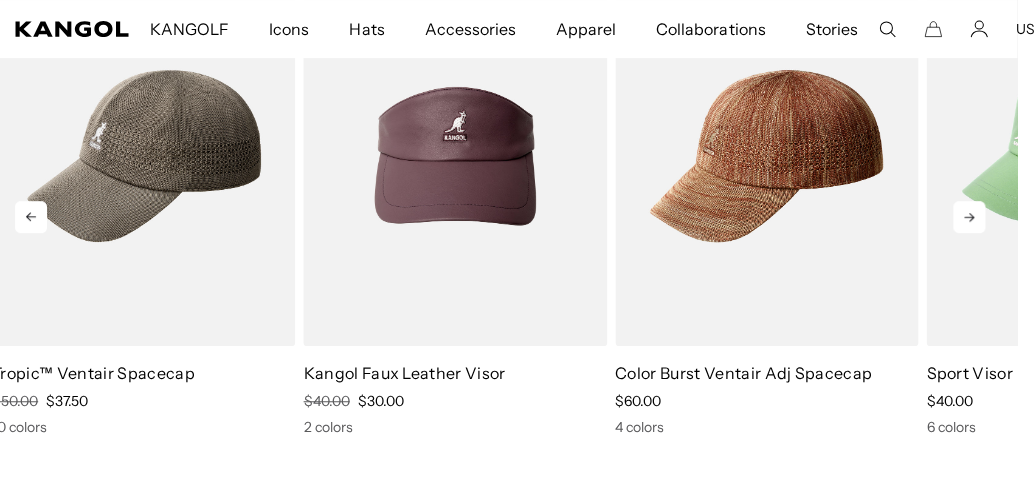 scroll, scrollTop: 0, scrollLeft: 412, axis: horizontal 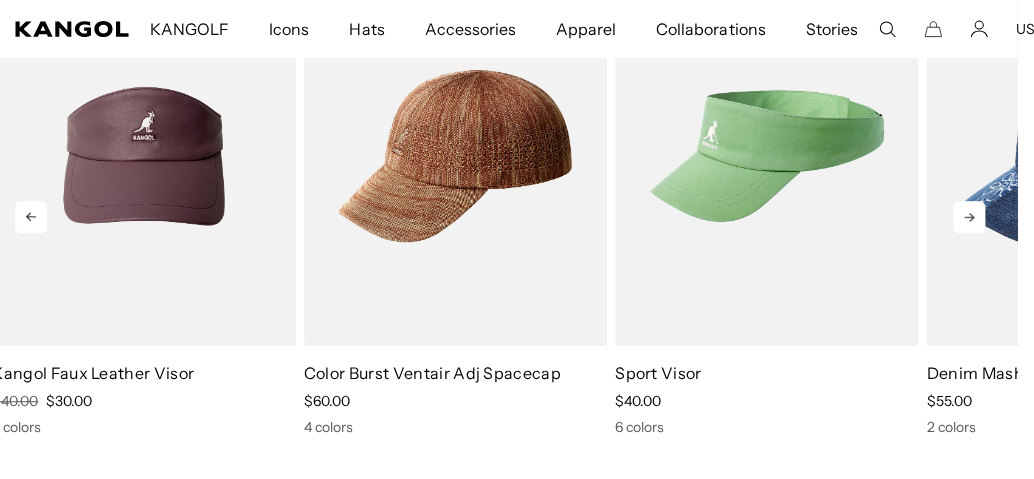 click 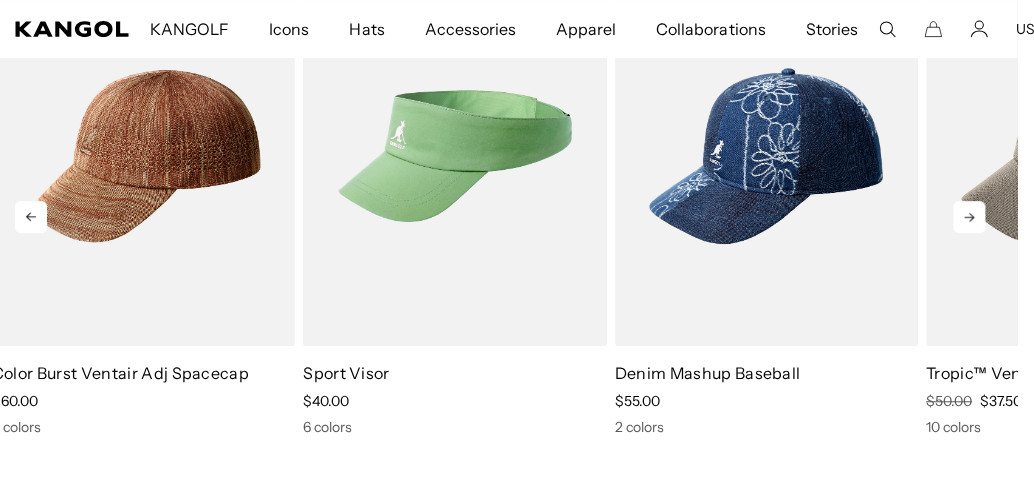 scroll, scrollTop: 0, scrollLeft: 0, axis: both 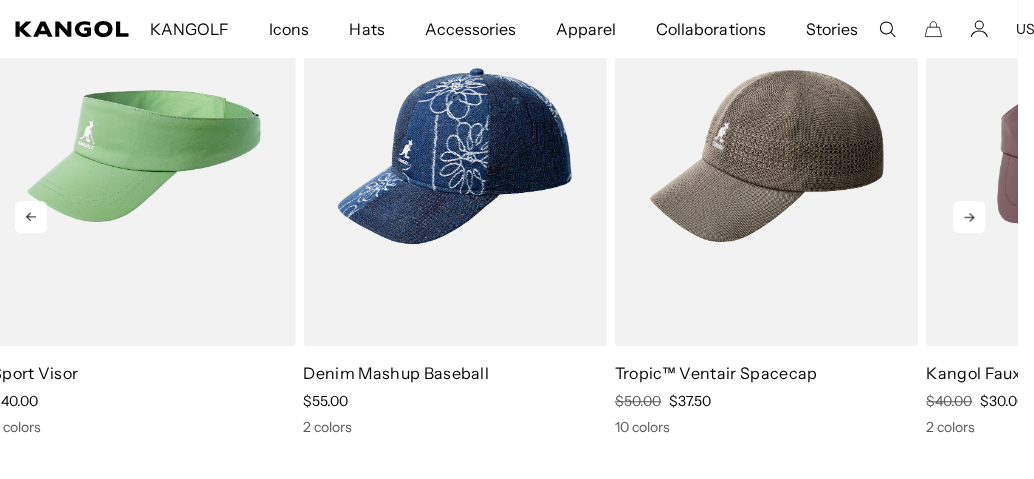 click 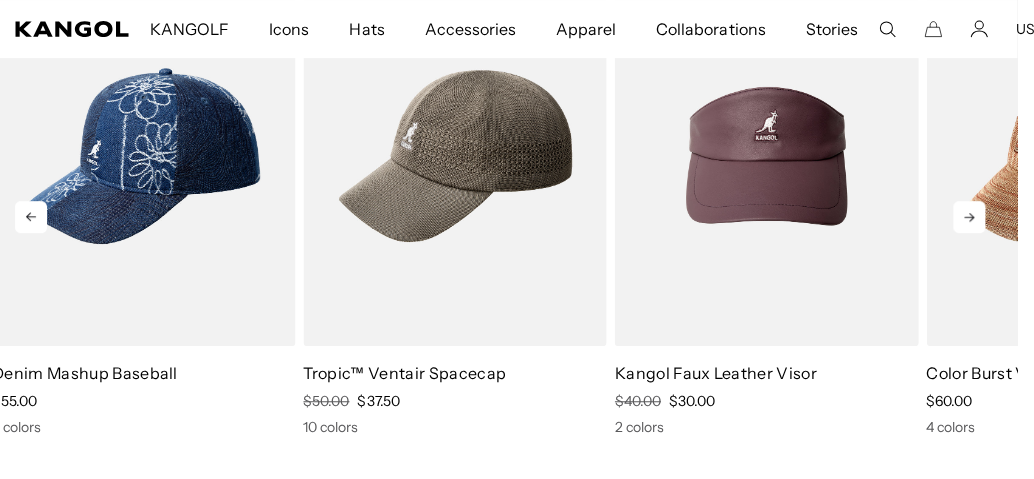 click 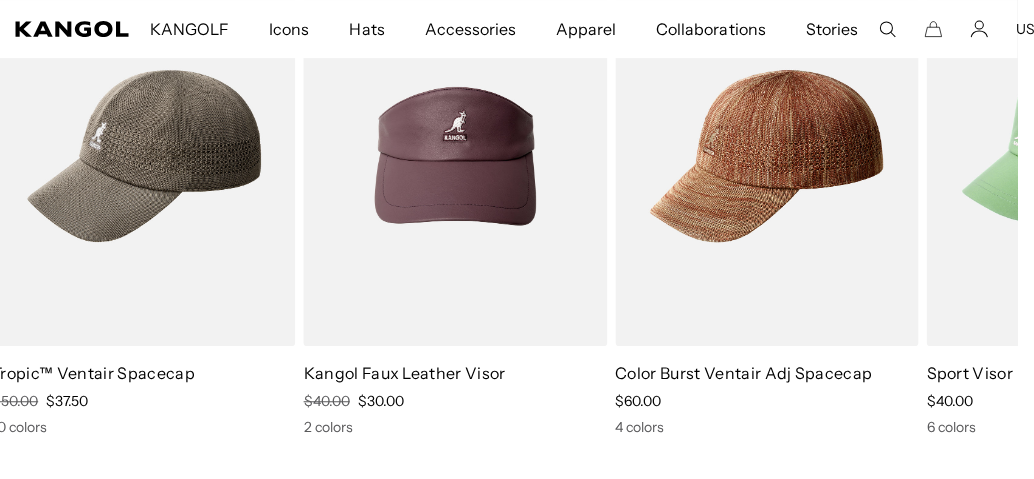 scroll, scrollTop: 0, scrollLeft: 0, axis: both 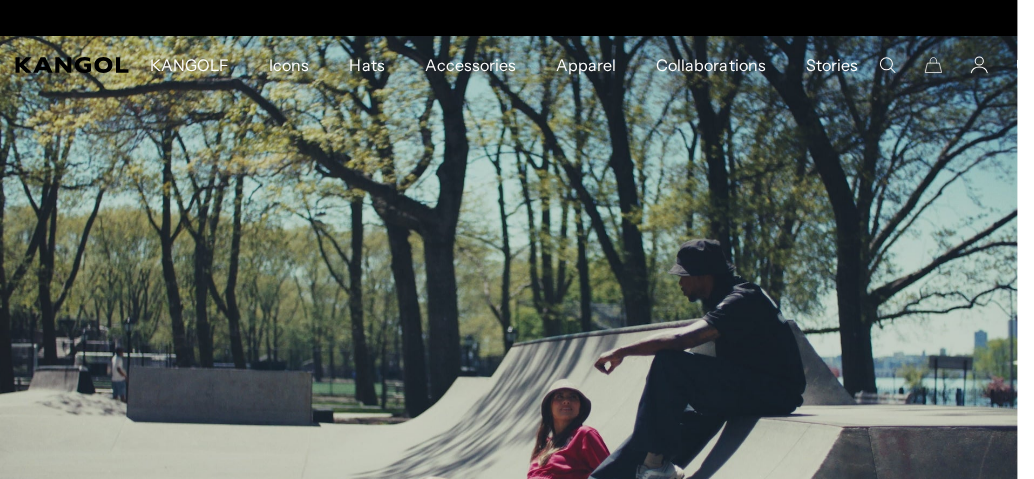 click 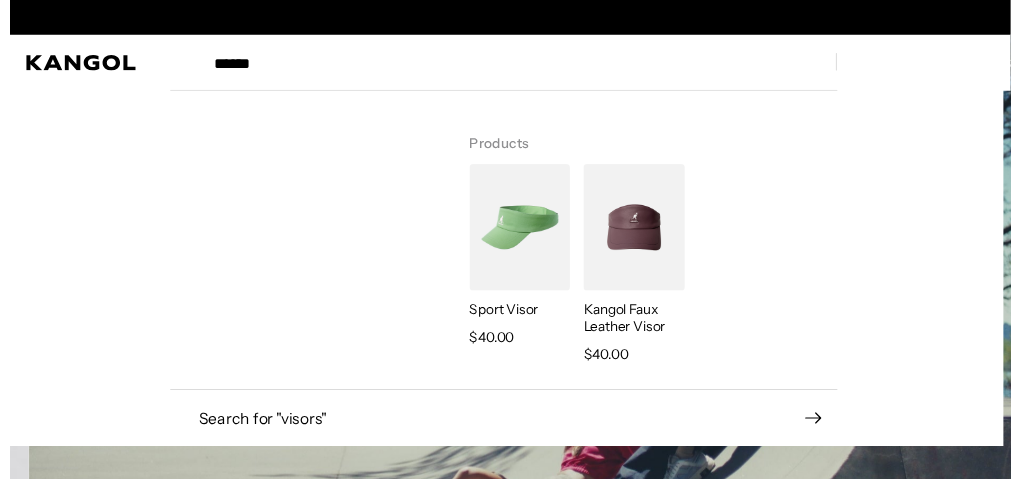 scroll, scrollTop: 0, scrollLeft: 412, axis: horizontal 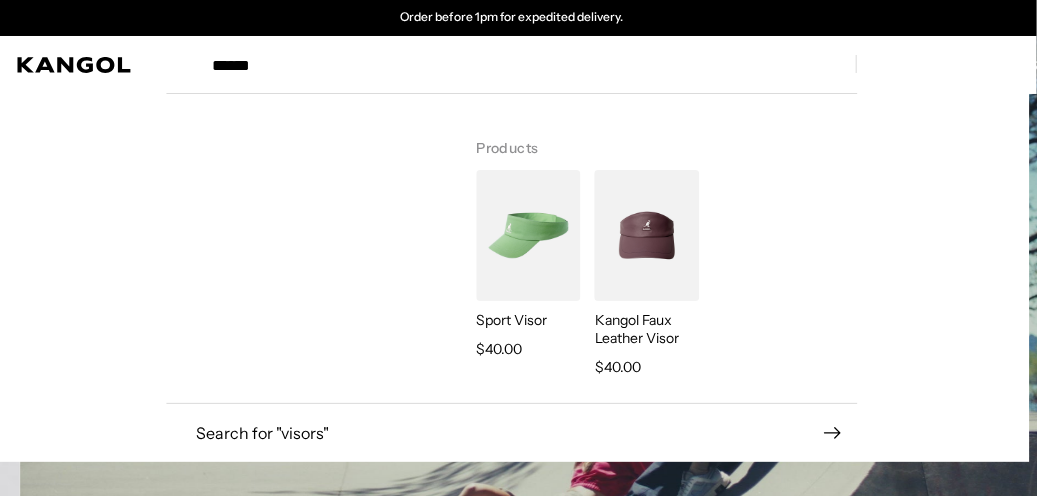 type on "******" 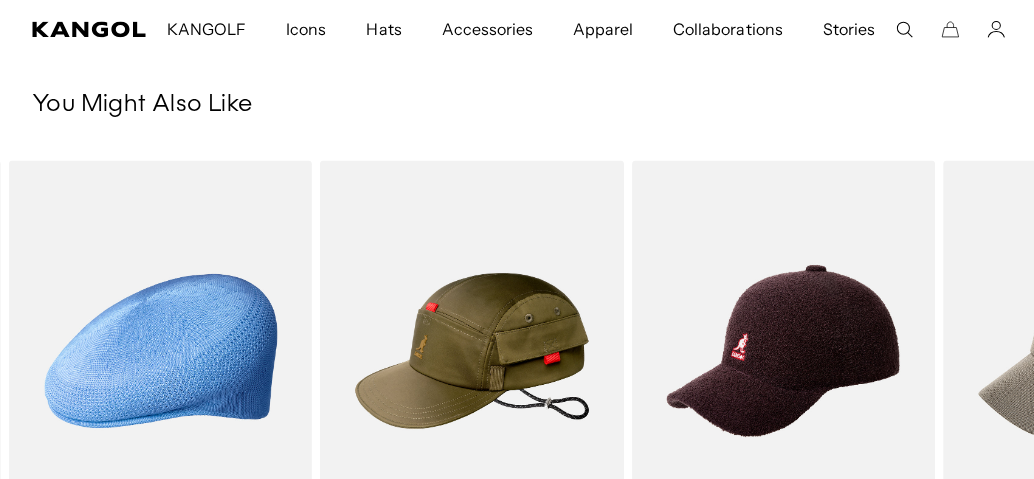 scroll, scrollTop: 1093, scrollLeft: 0, axis: vertical 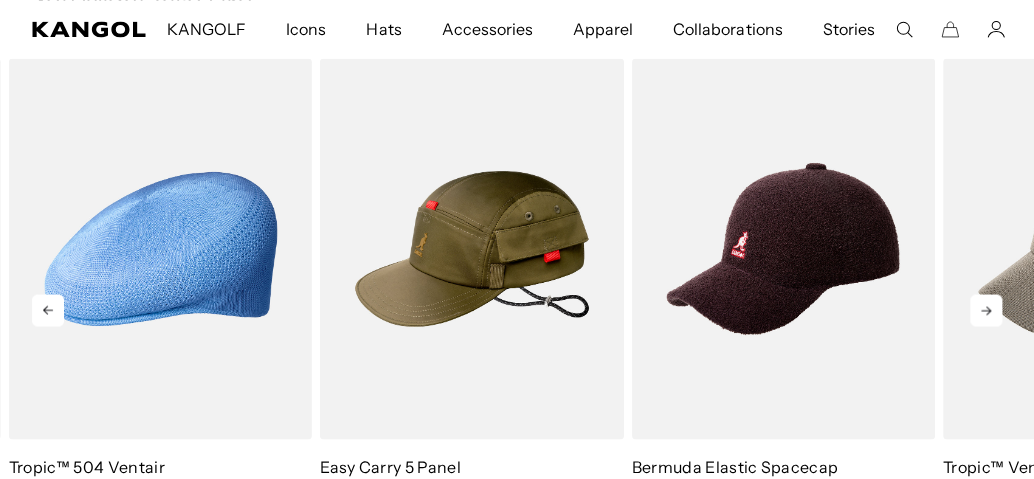 click 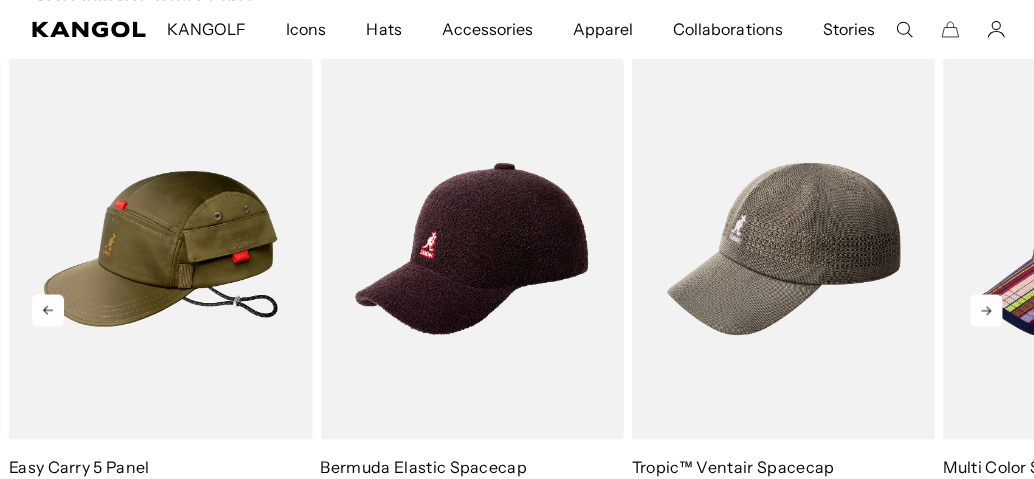 scroll, scrollTop: 0, scrollLeft: 0, axis: both 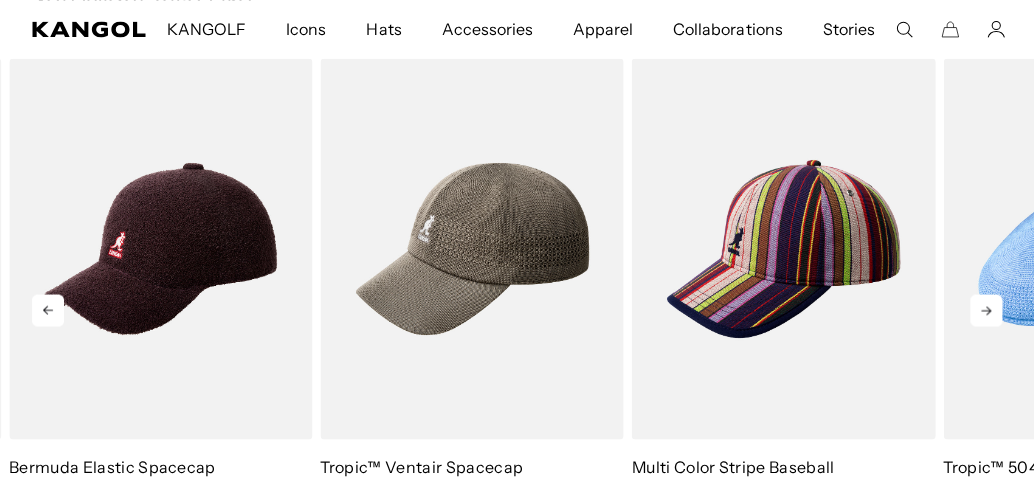 click 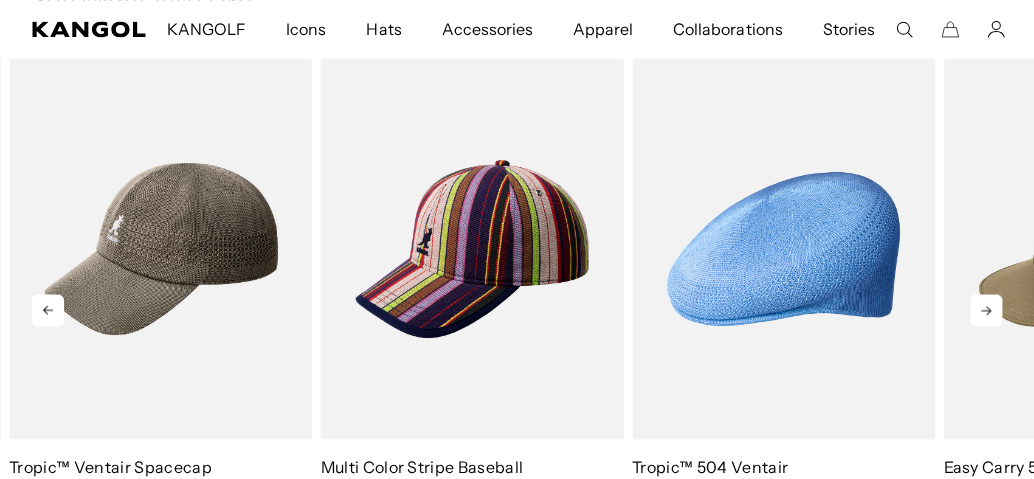 click 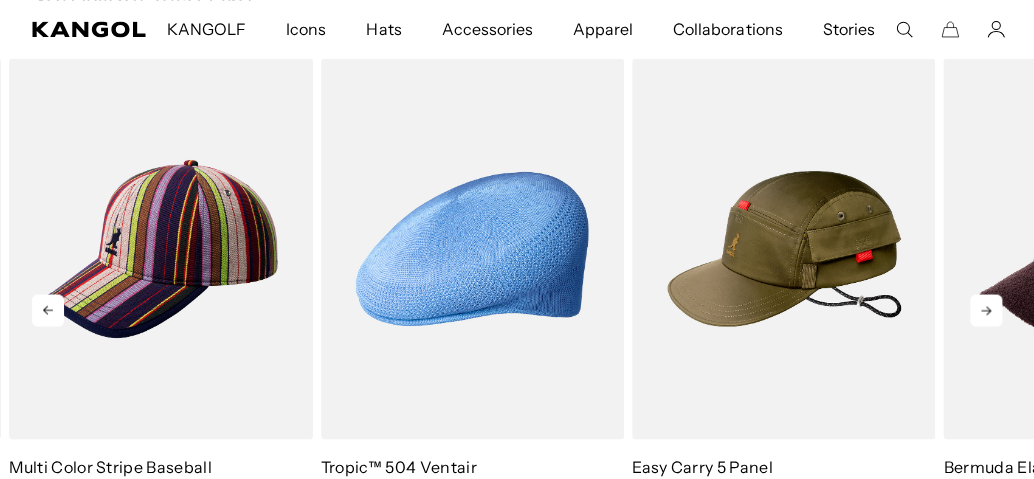 scroll 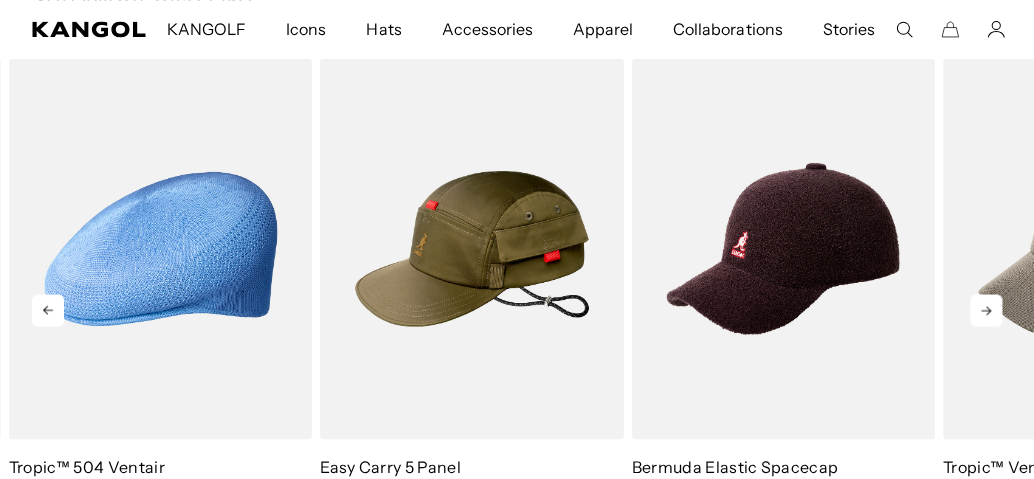 click 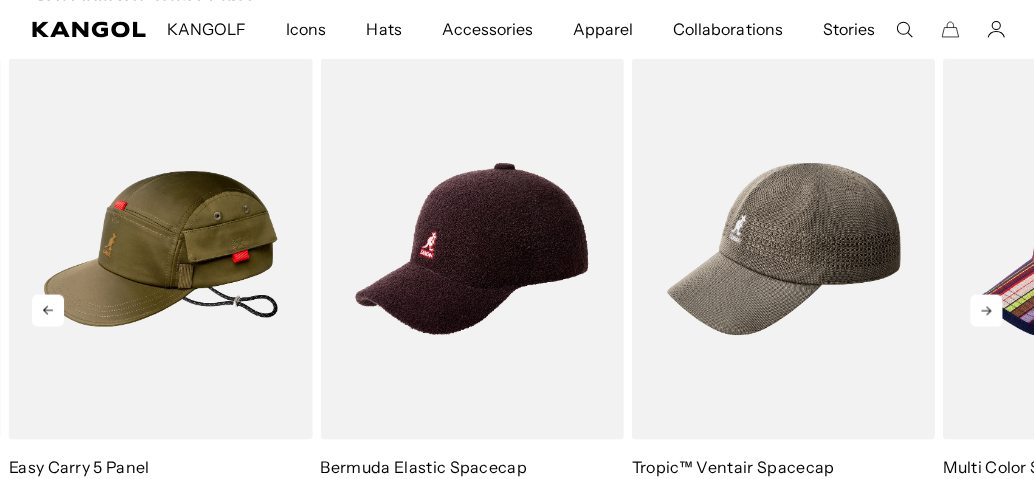 click 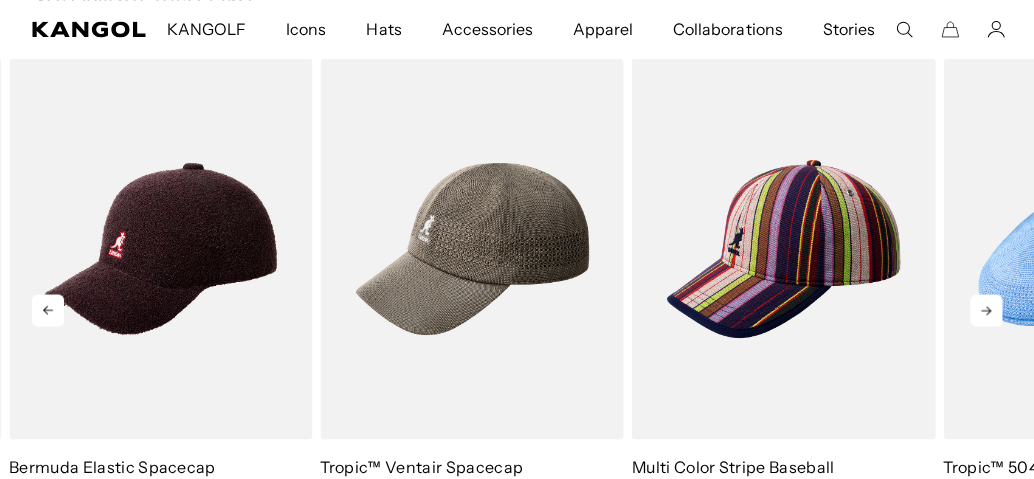 click 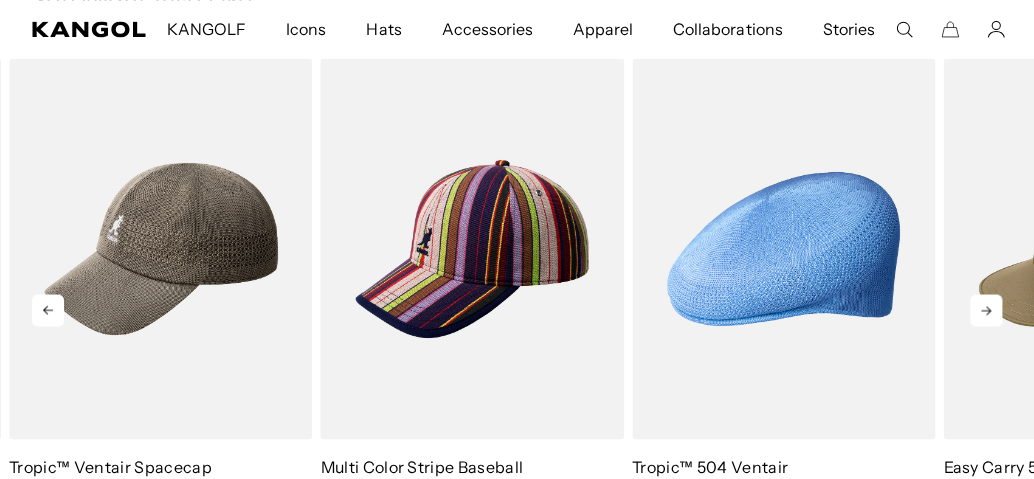 click 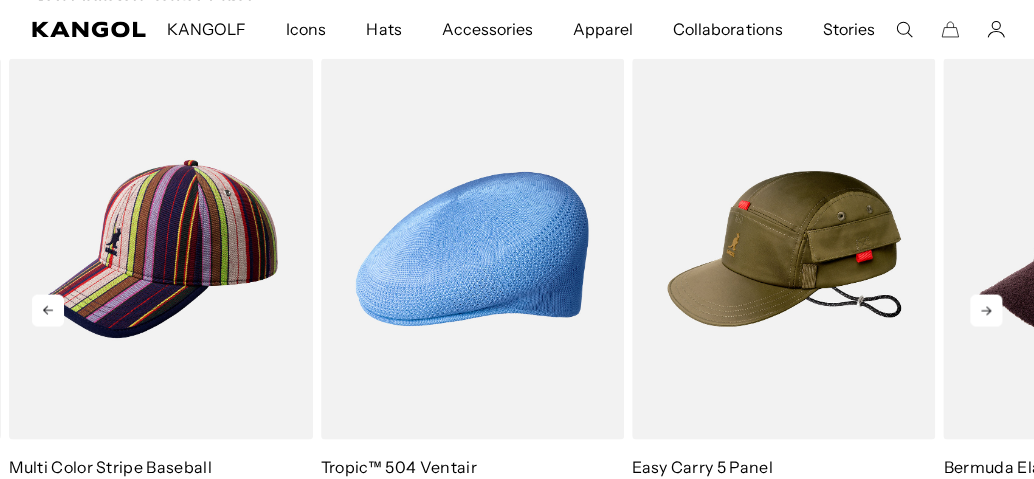 click 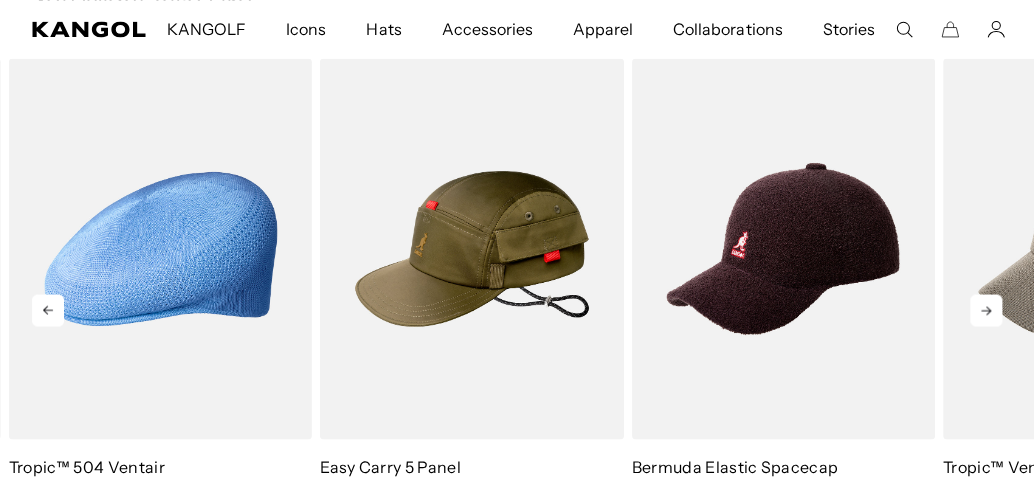 click 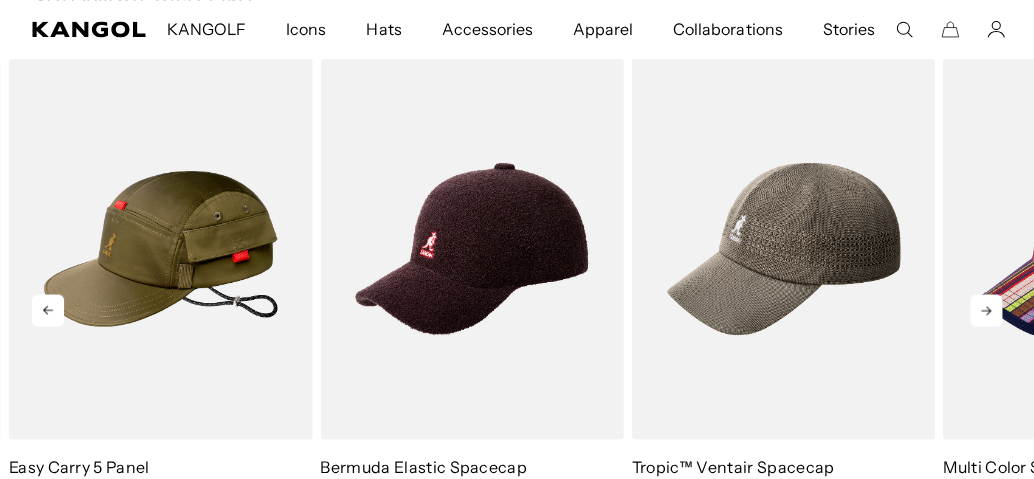 click 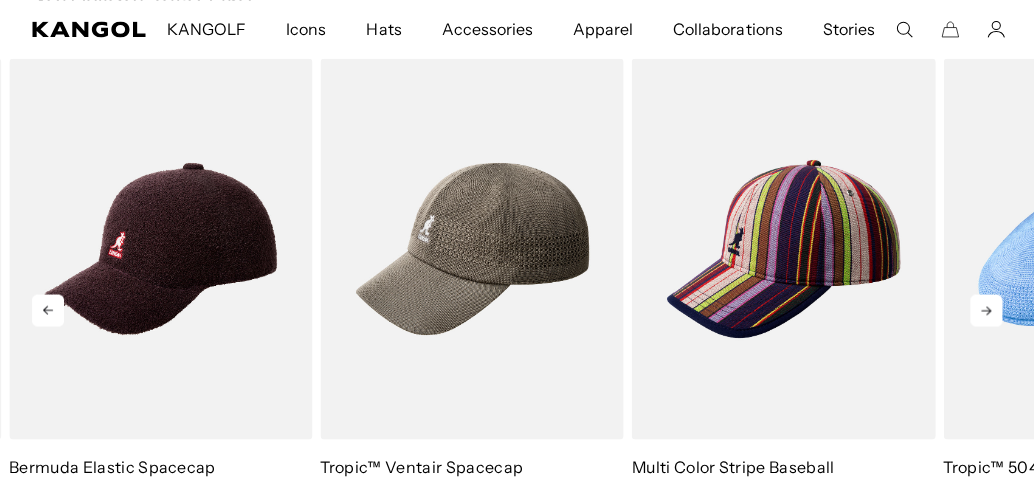 click 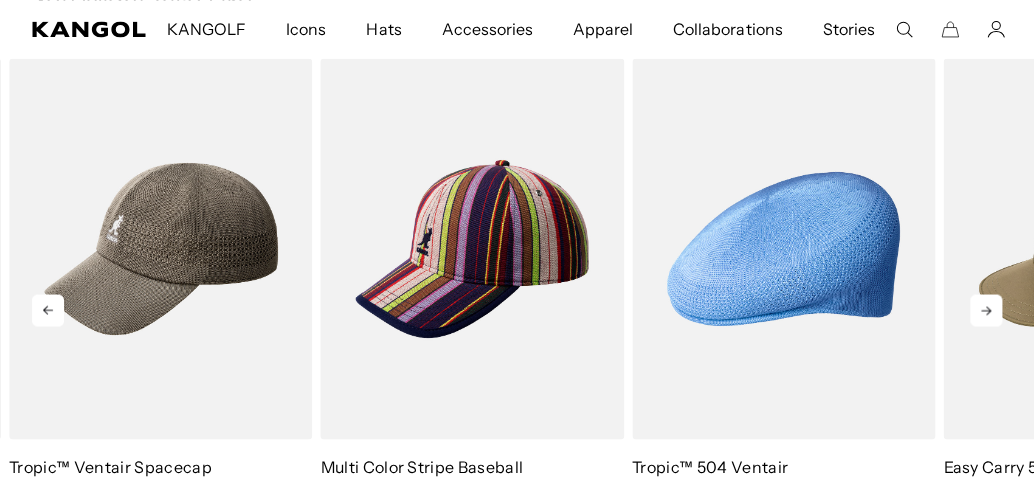 click 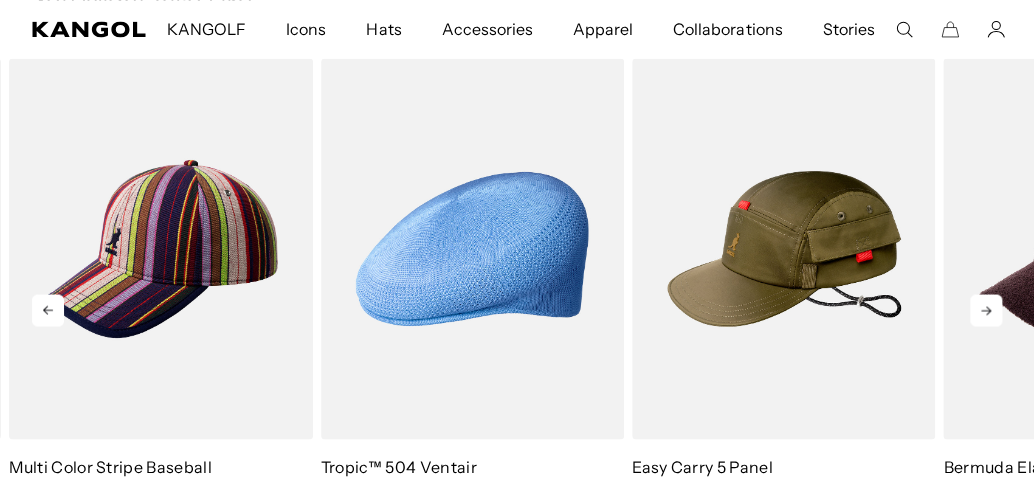 click 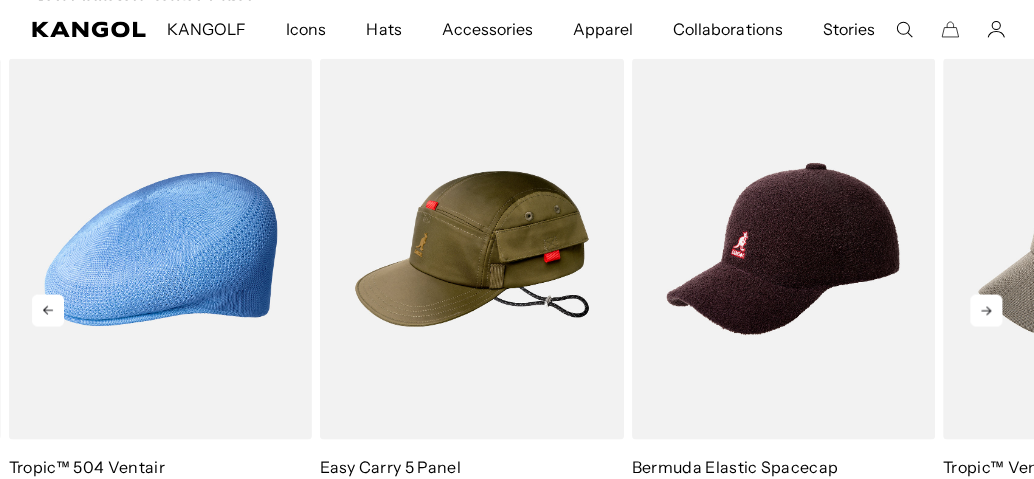 click 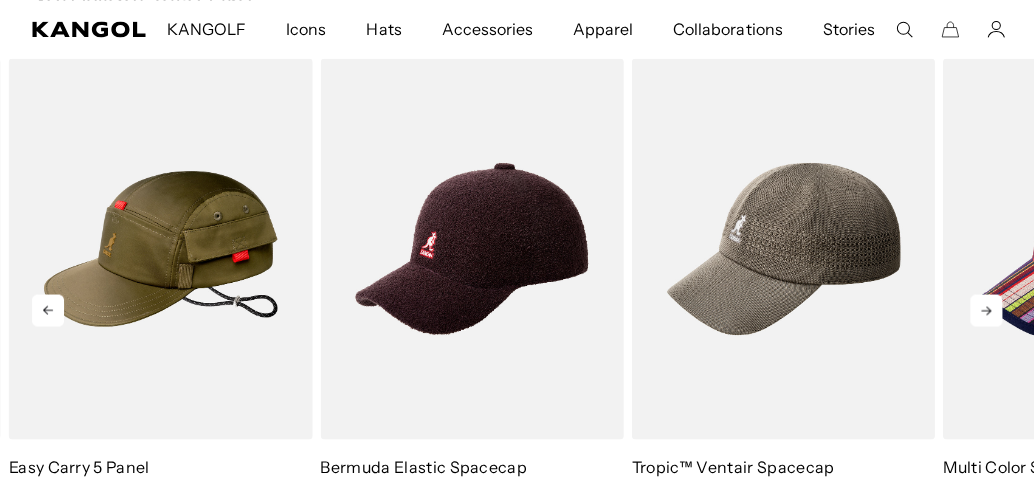 click 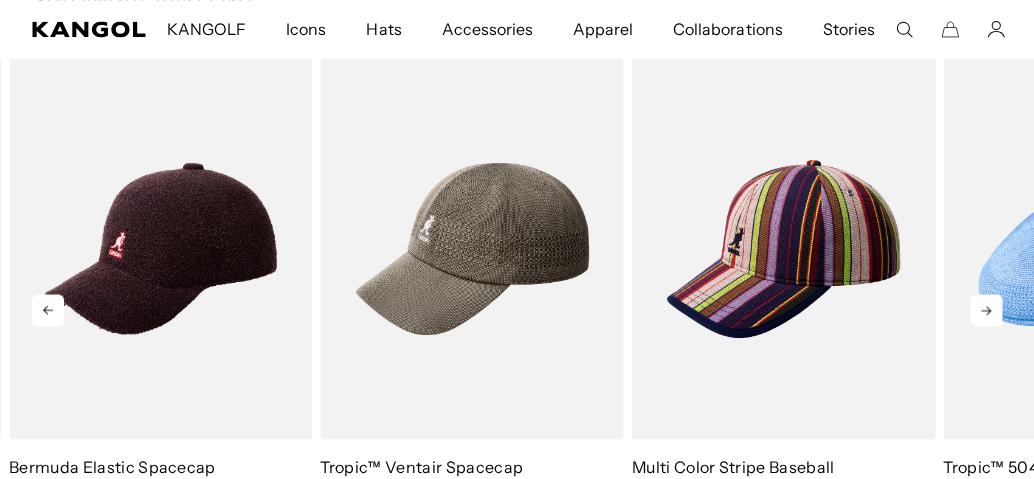click 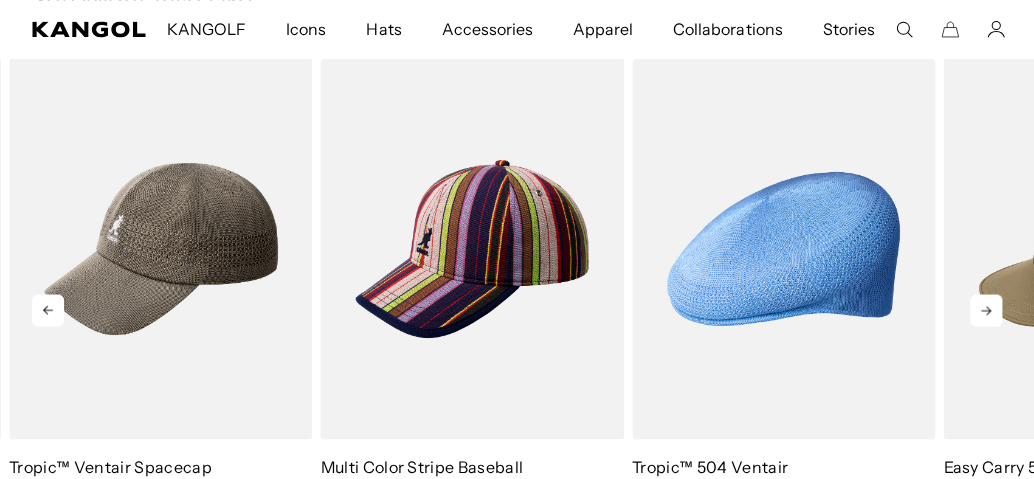 click 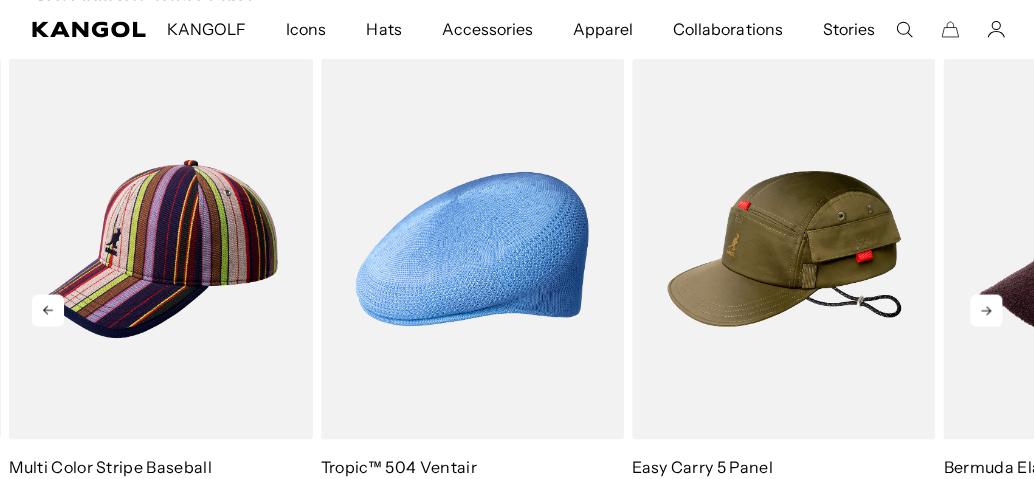 click 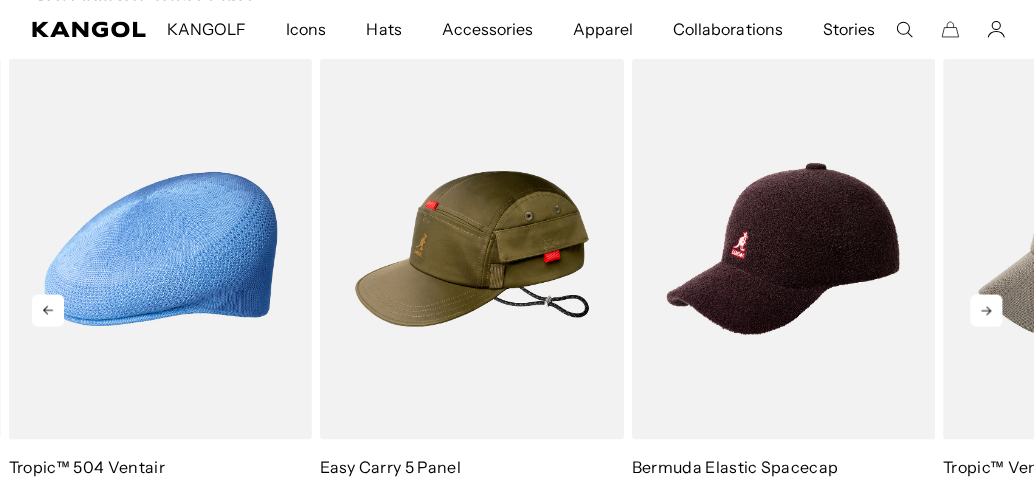 click 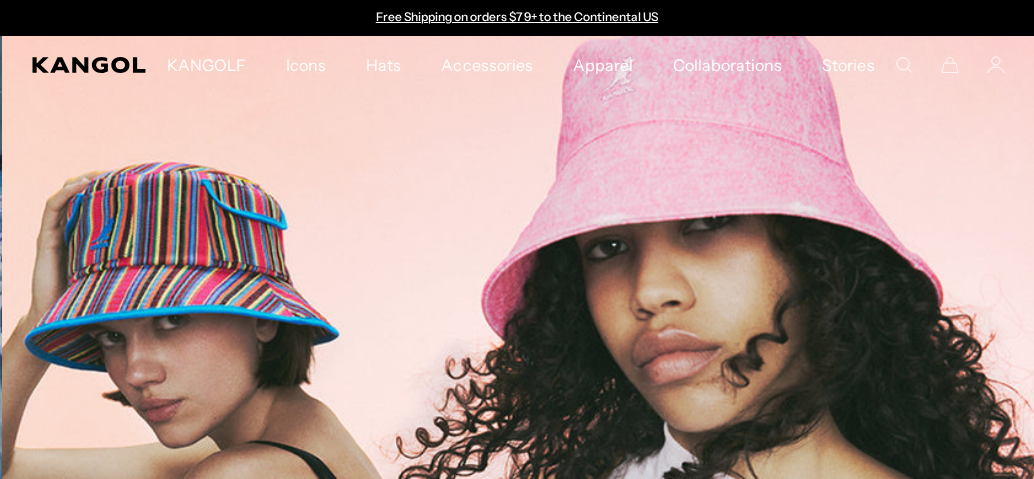 scroll, scrollTop: 0, scrollLeft: 0, axis: both 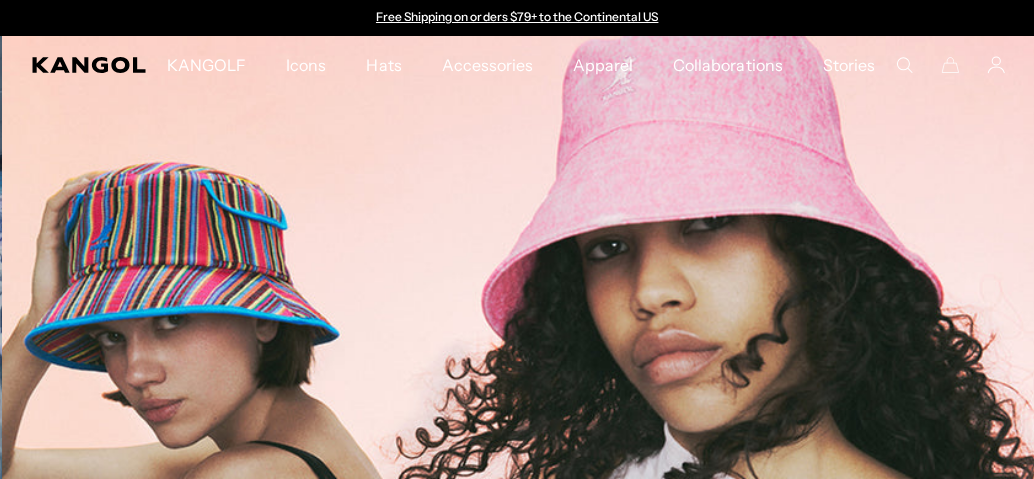 click 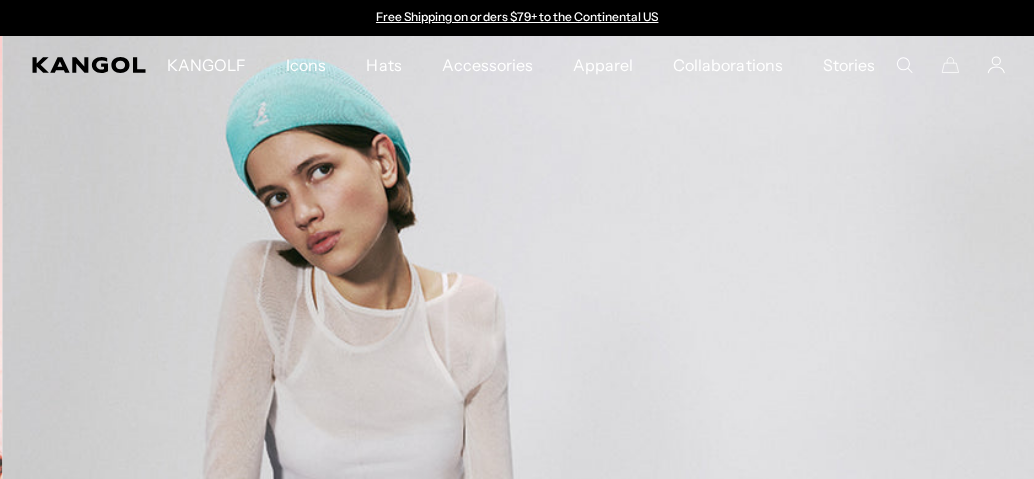 click 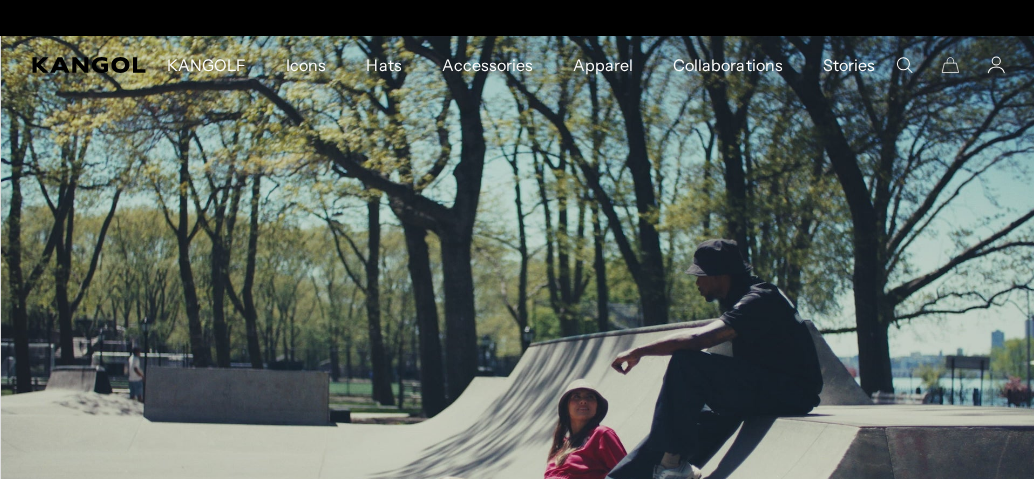 click 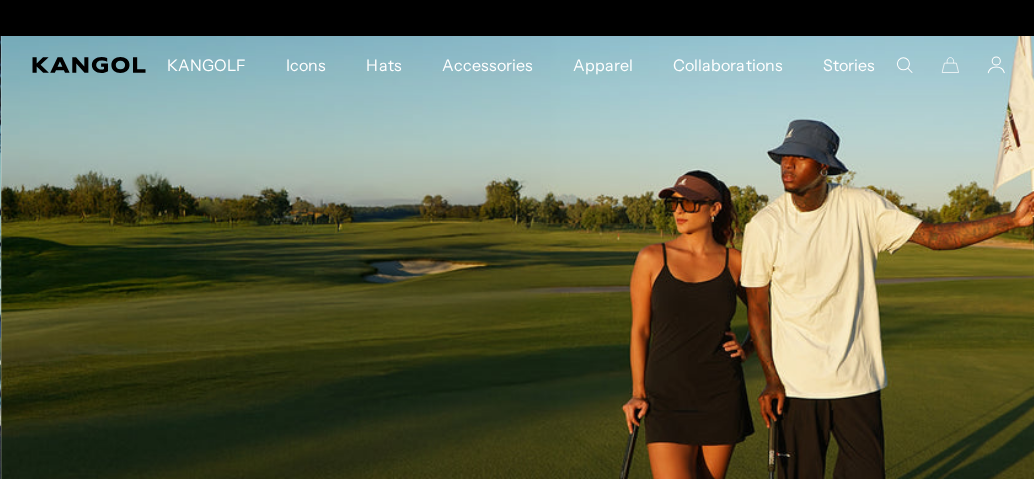 scroll, scrollTop: 0, scrollLeft: 0, axis: both 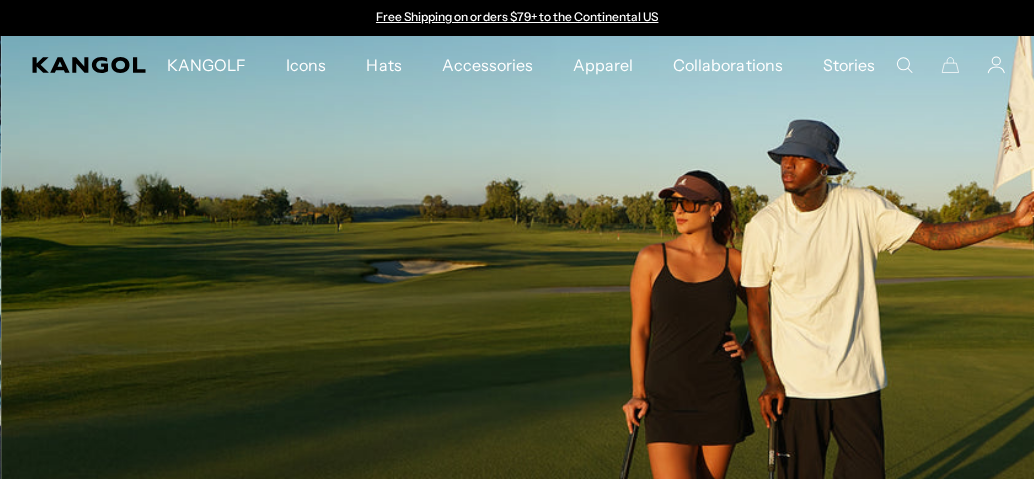 click 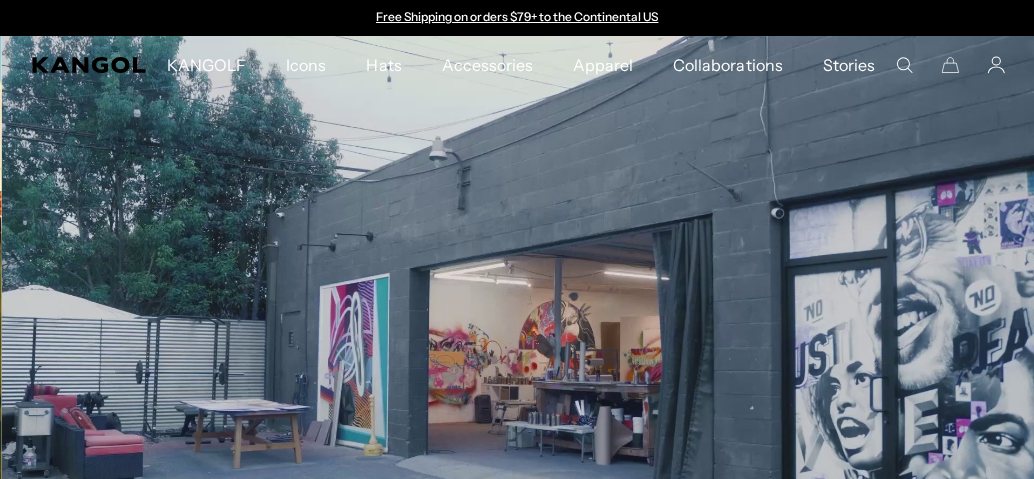 click 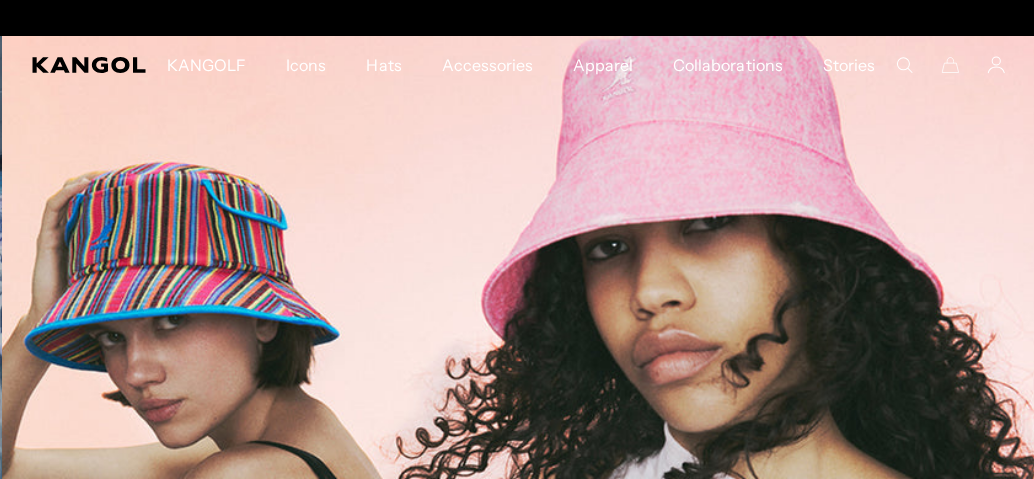 scroll, scrollTop: 0, scrollLeft: 412, axis: horizontal 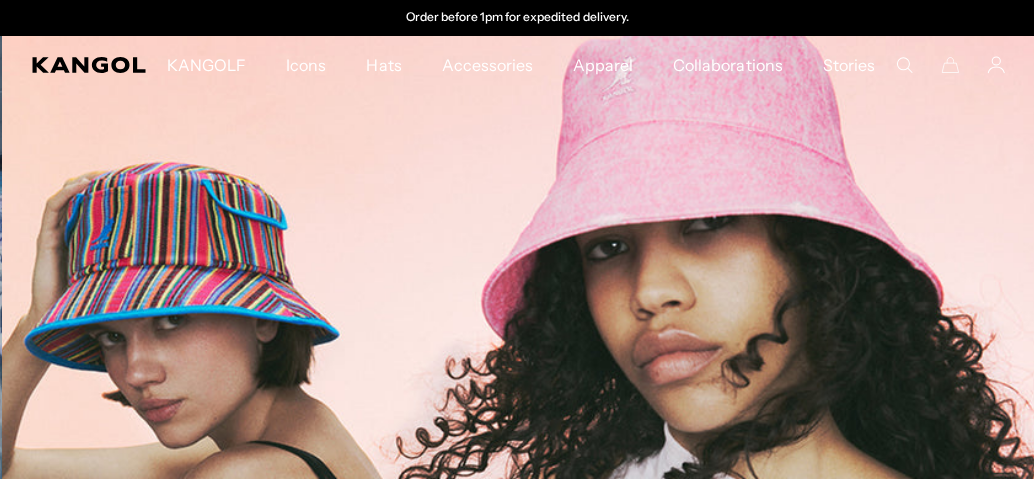 click 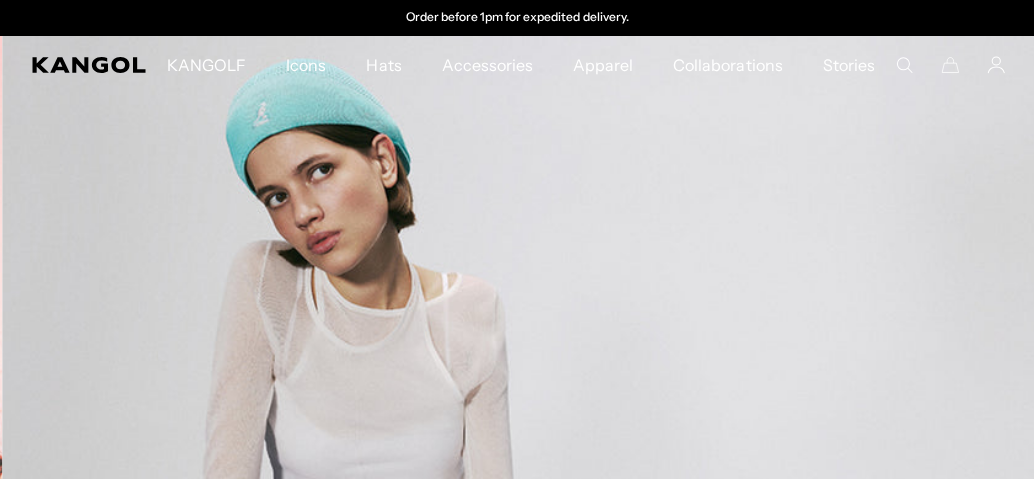 click 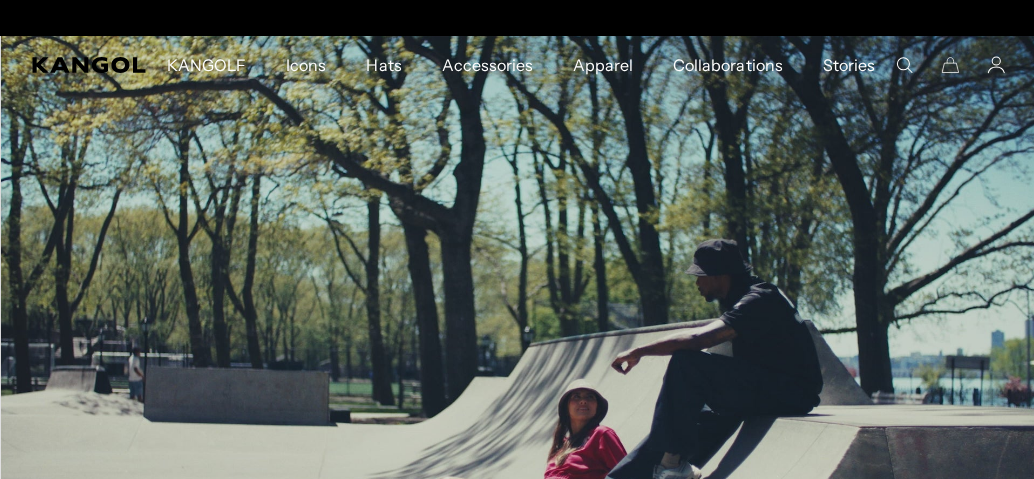 scroll, scrollTop: 0, scrollLeft: 0, axis: both 